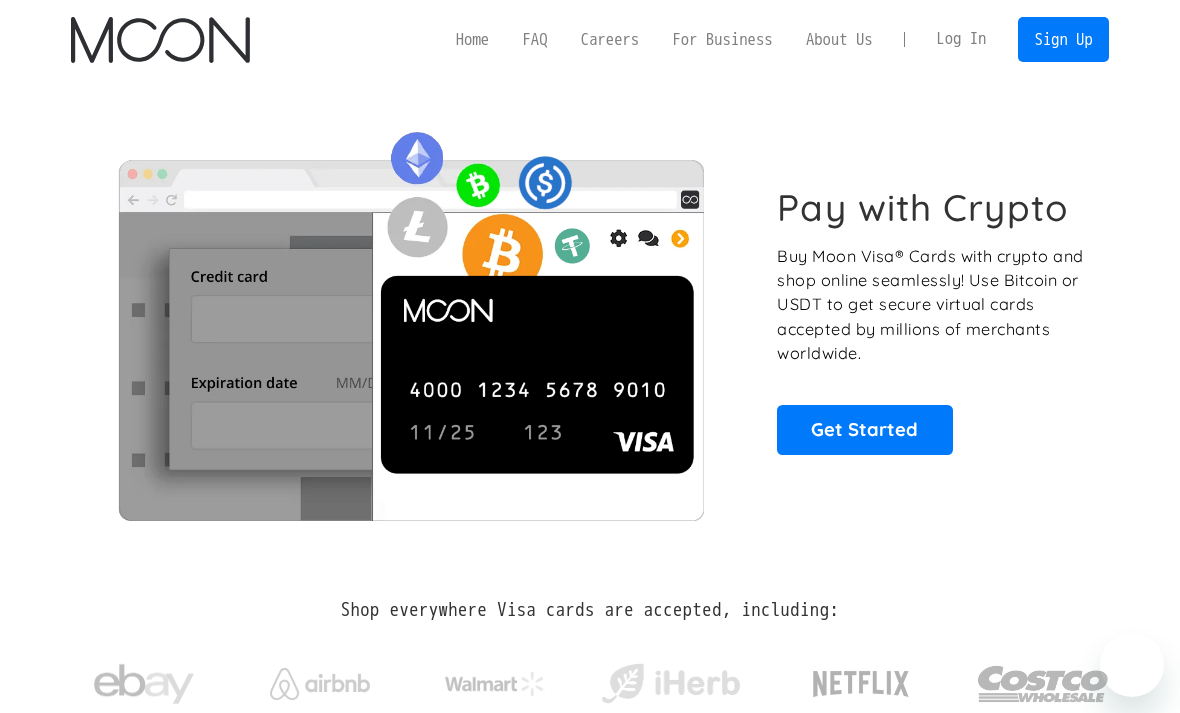 scroll, scrollTop: 0, scrollLeft: 0, axis: both 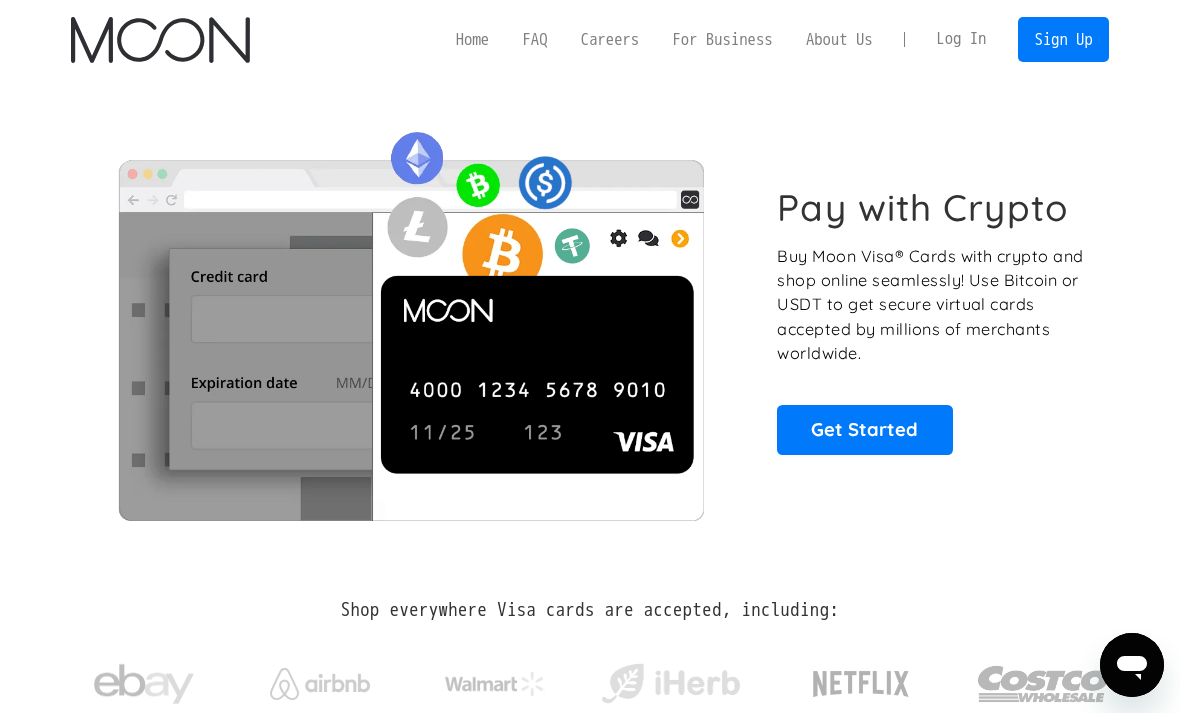 click on "Sign Up" at bounding box center (1064, 39) 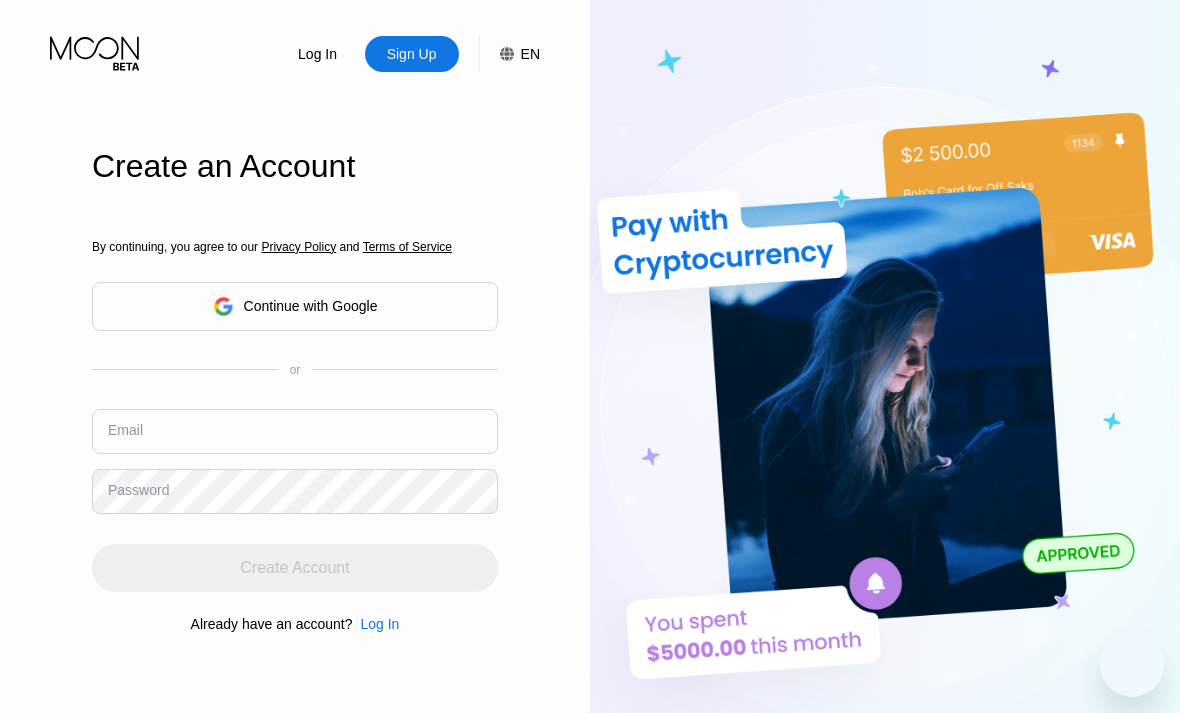 scroll, scrollTop: 0, scrollLeft: 0, axis: both 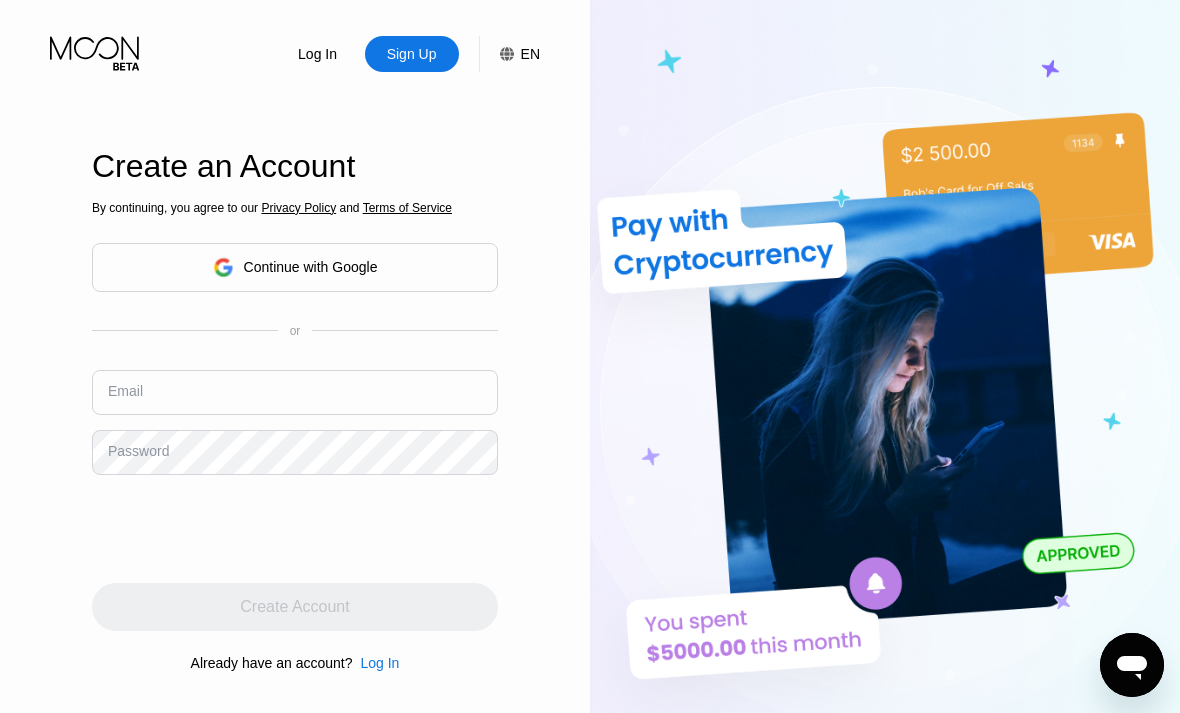 click on "Continue with Google" at bounding box center (311, 267) 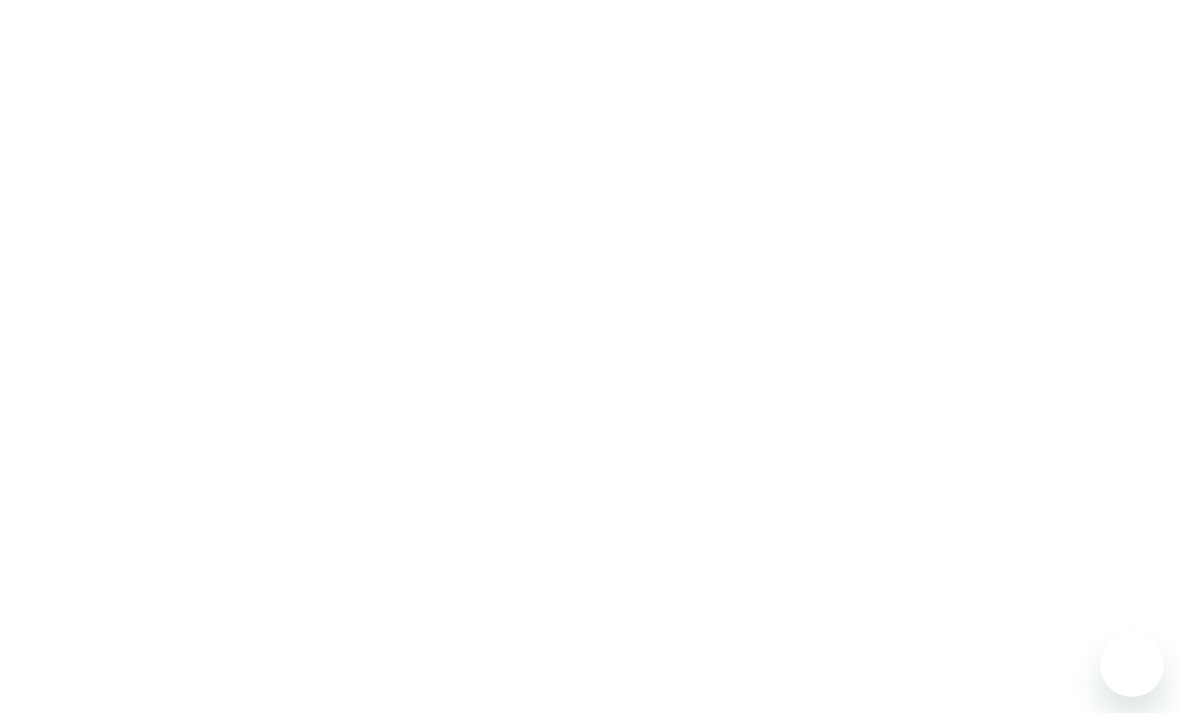 scroll, scrollTop: 0, scrollLeft: 0, axis: both 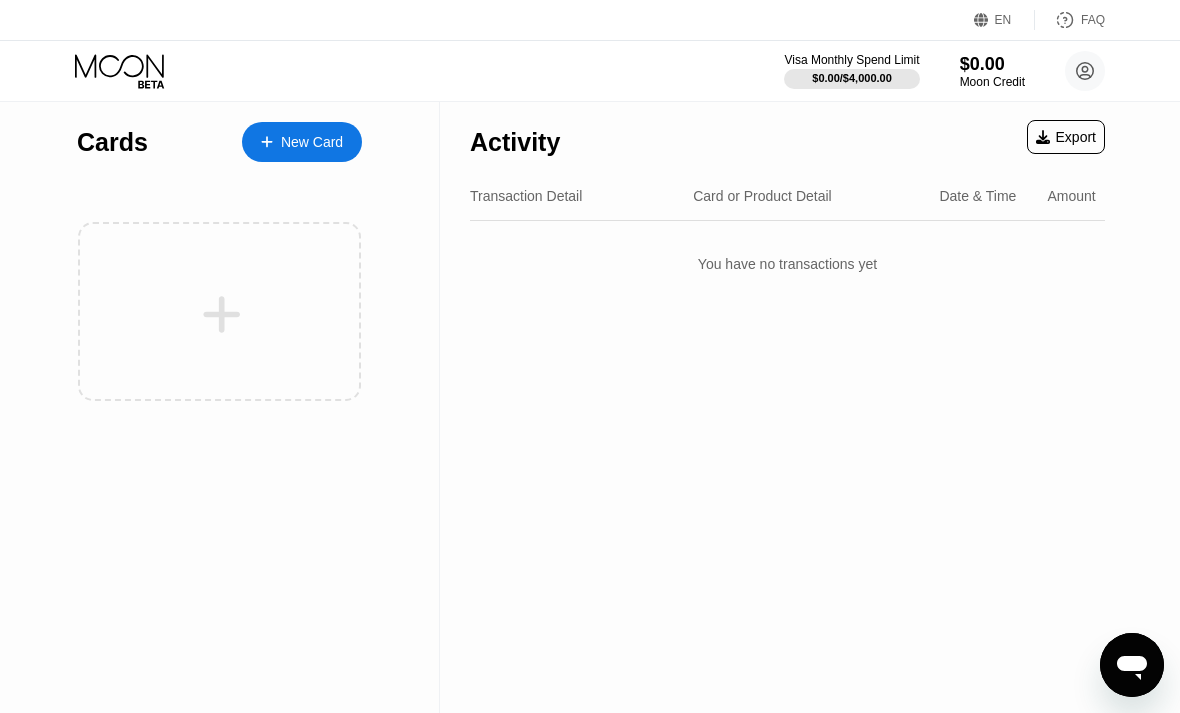 click on "$0.00" at bounding box center [992, 64] 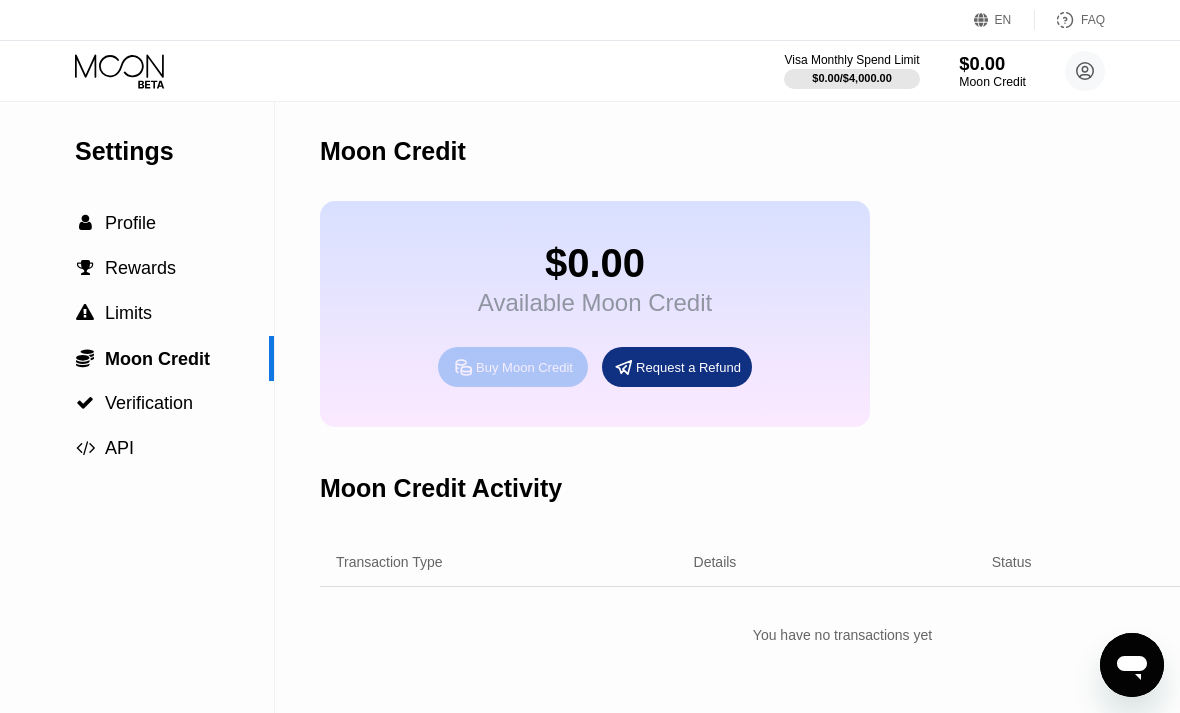 click on "Buy Moon Credit" at bounding box center (513, 367) 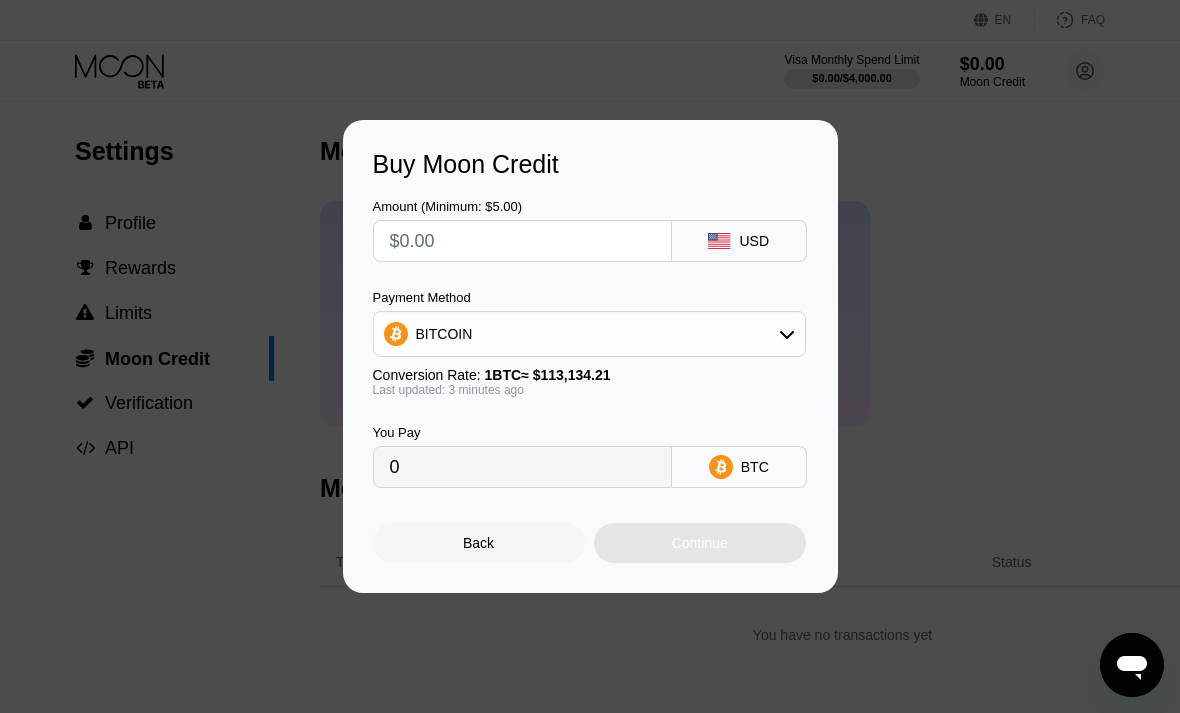 click on "BITCOIN" at bounding box center (589, 334) 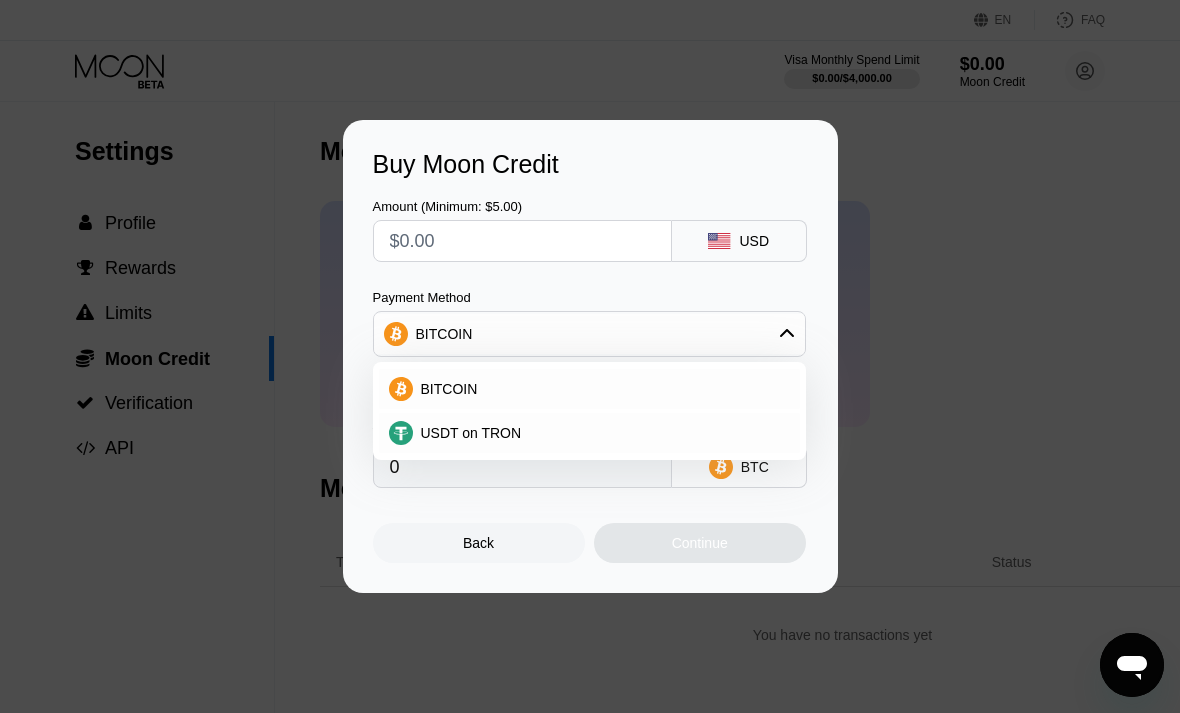click on "Buy Moon Credit Amount (Minimum: $5.00) USD Payment Method BITCOIN BITCOIN USDT on TRON Conversion Rate:   1  BTC  ≈   $113,134.21 Last updated:   3 minutes ago You Pay 0 BTC Back Continue" at bounding box center (590, 356) 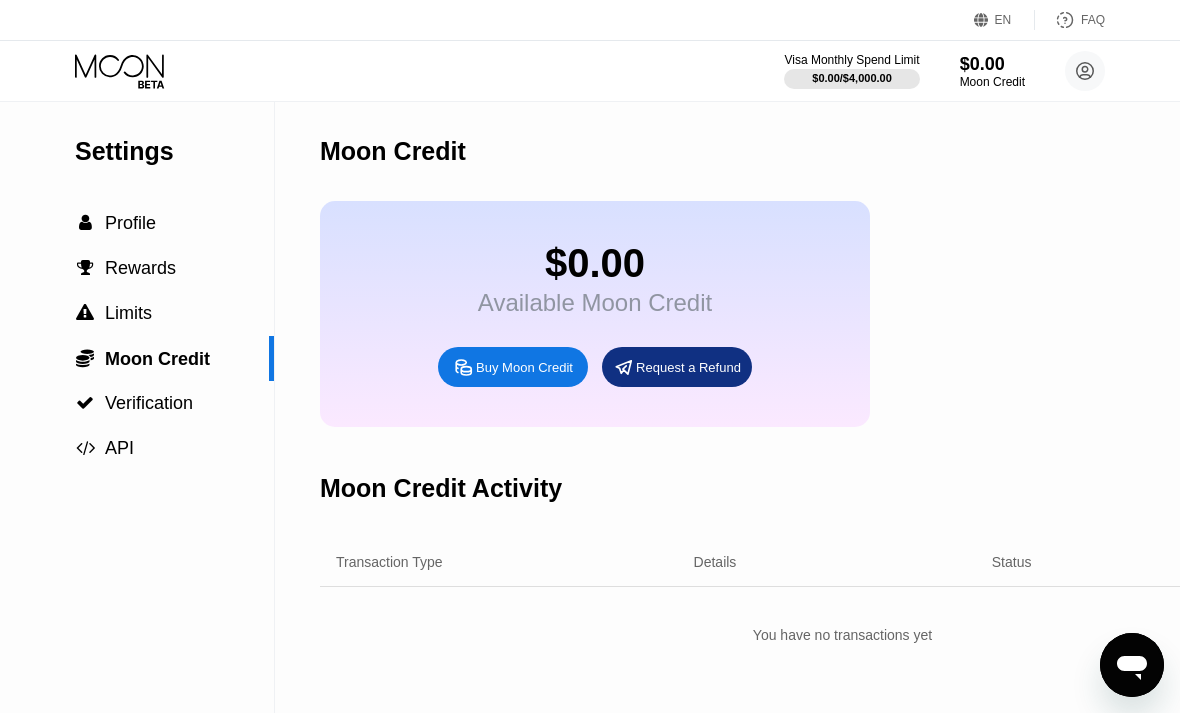click on "Request a Refund" at bounding box center [677, 367] 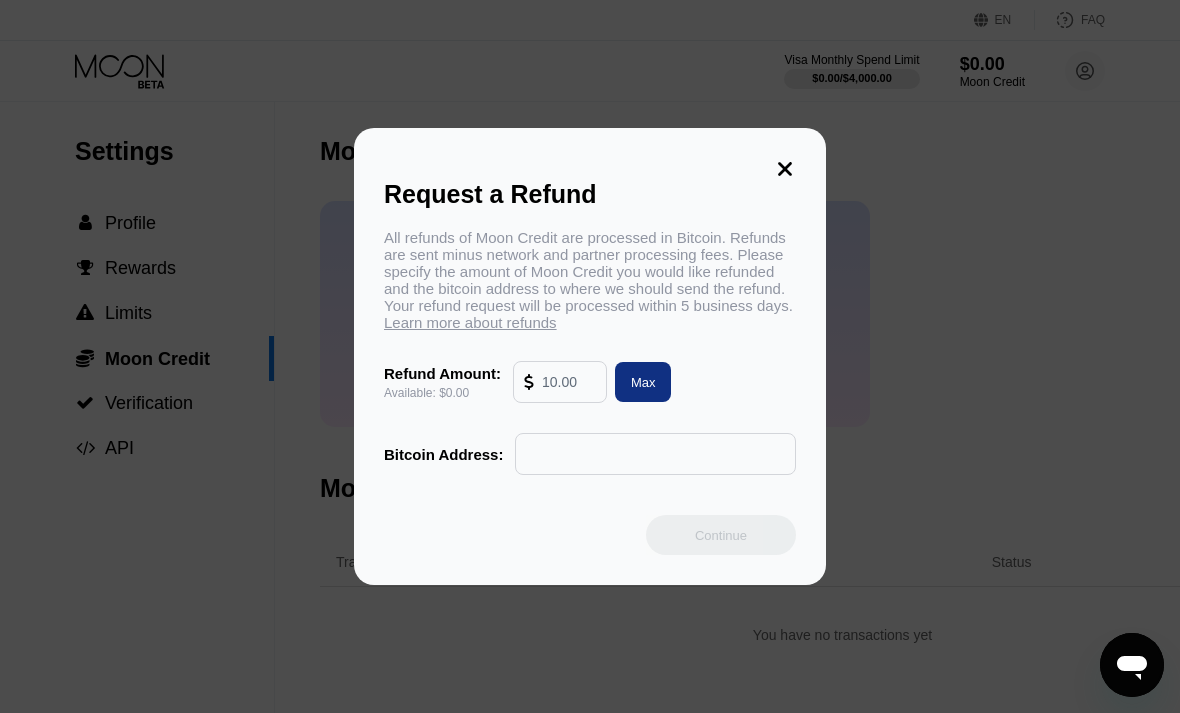 click at bounding box center [655, 454] 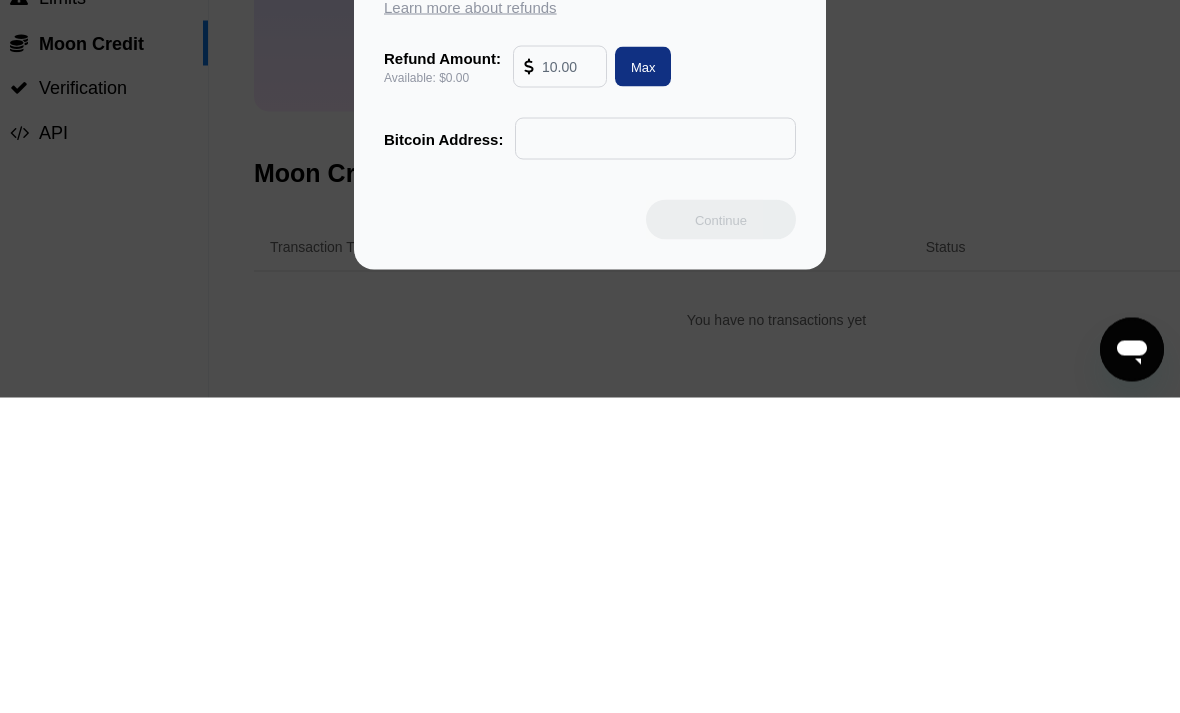 click on "Request a Refund All refunds of Moon Credit are processed in Bitcoin. Refunds are sent minus network and partner processing fees. Please specify the amount of Moon Credit you would like refunded and the bitcoin address to where we should send the refund. Your refund request will be processed within 5 business days.   Learn more about refunds Refund Amount: Available:   $0.00 Max Bitcoin Address: Continue" at bounding box center (590, 356) 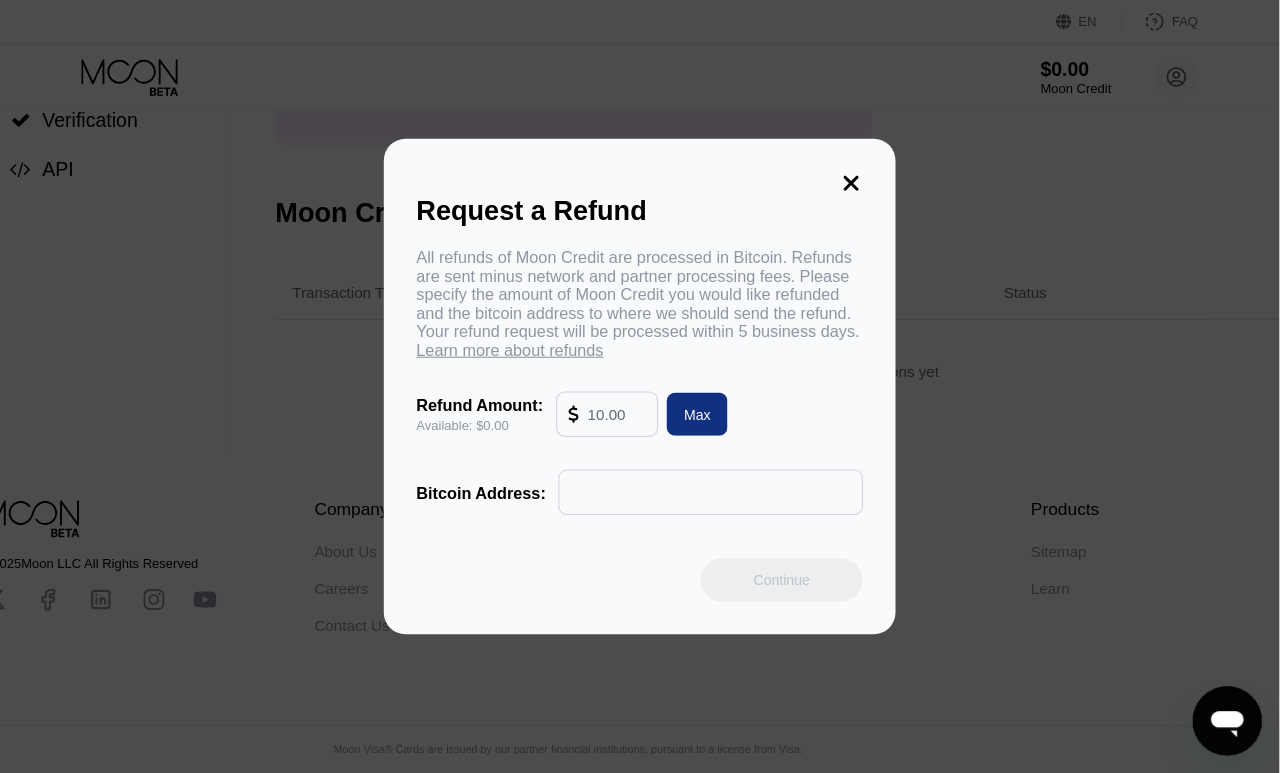 scroll, scrollTop: 0, scrollLeft: 0, axis: both 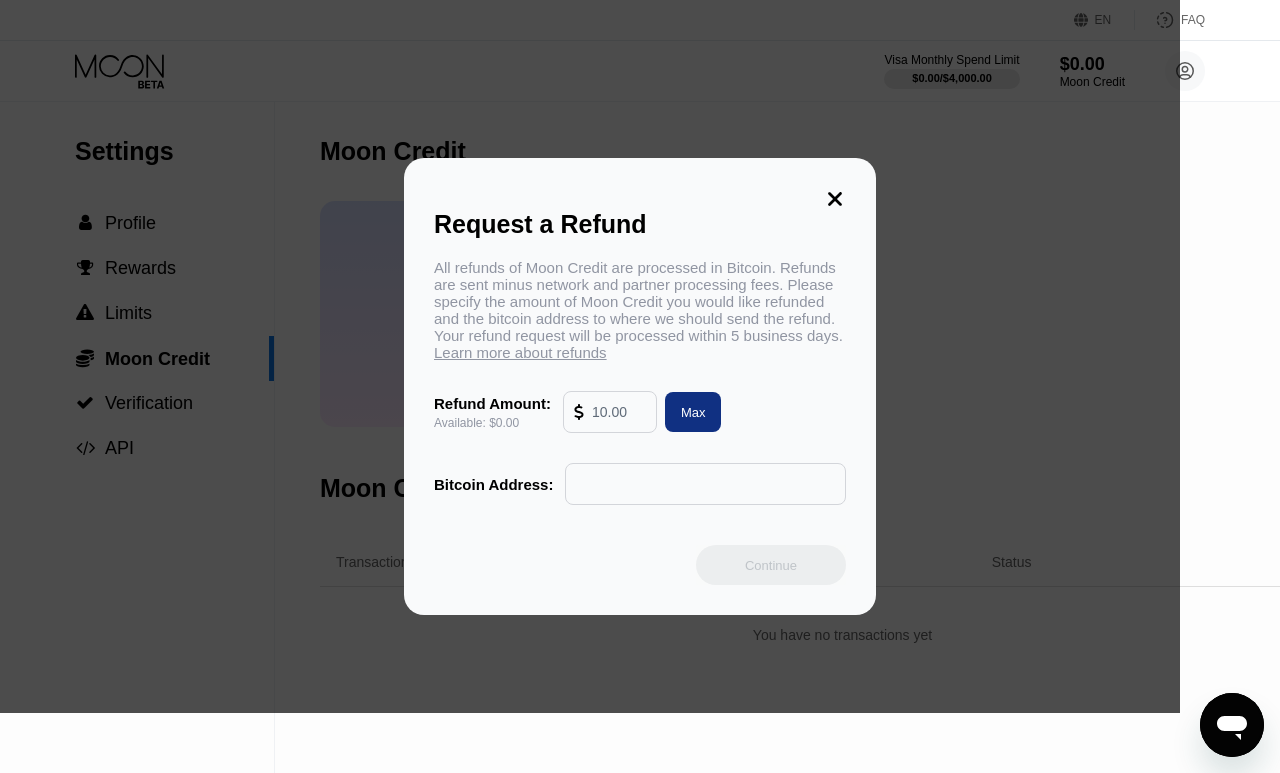 click at bounding box center (619, 412) 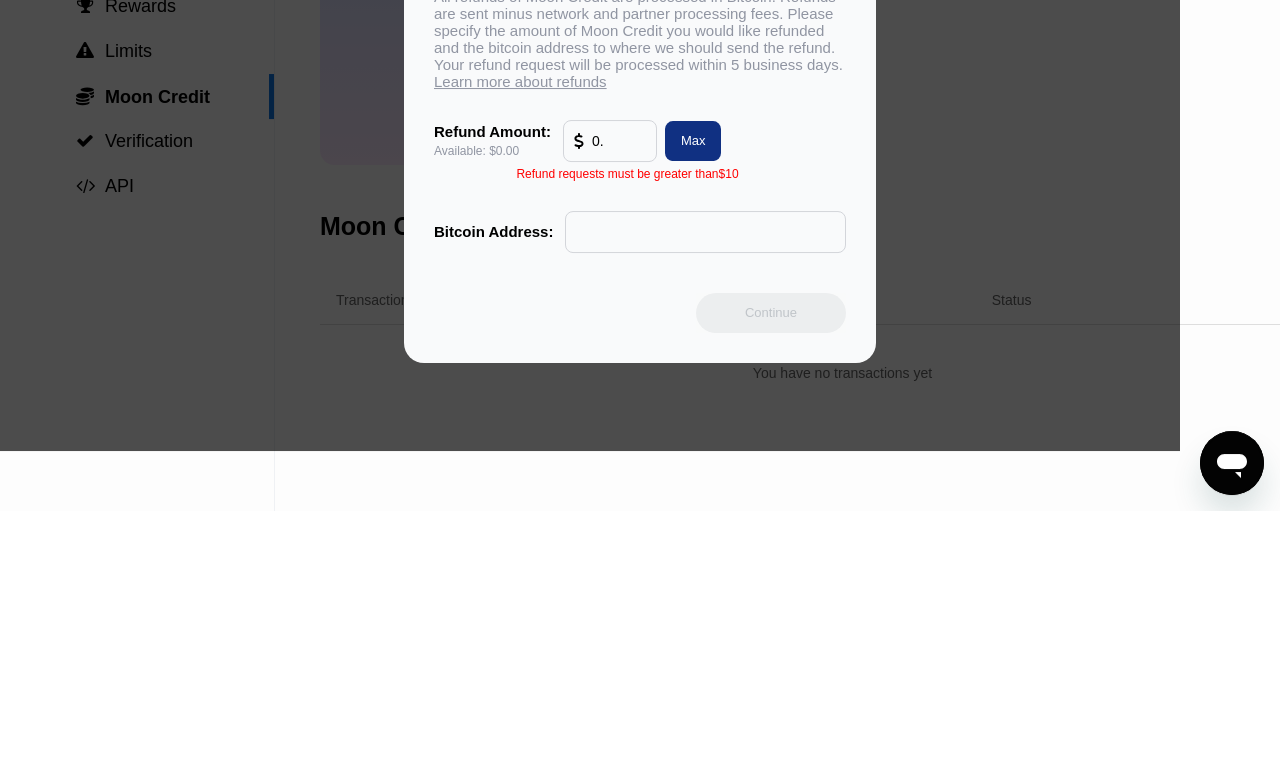 type on "0" 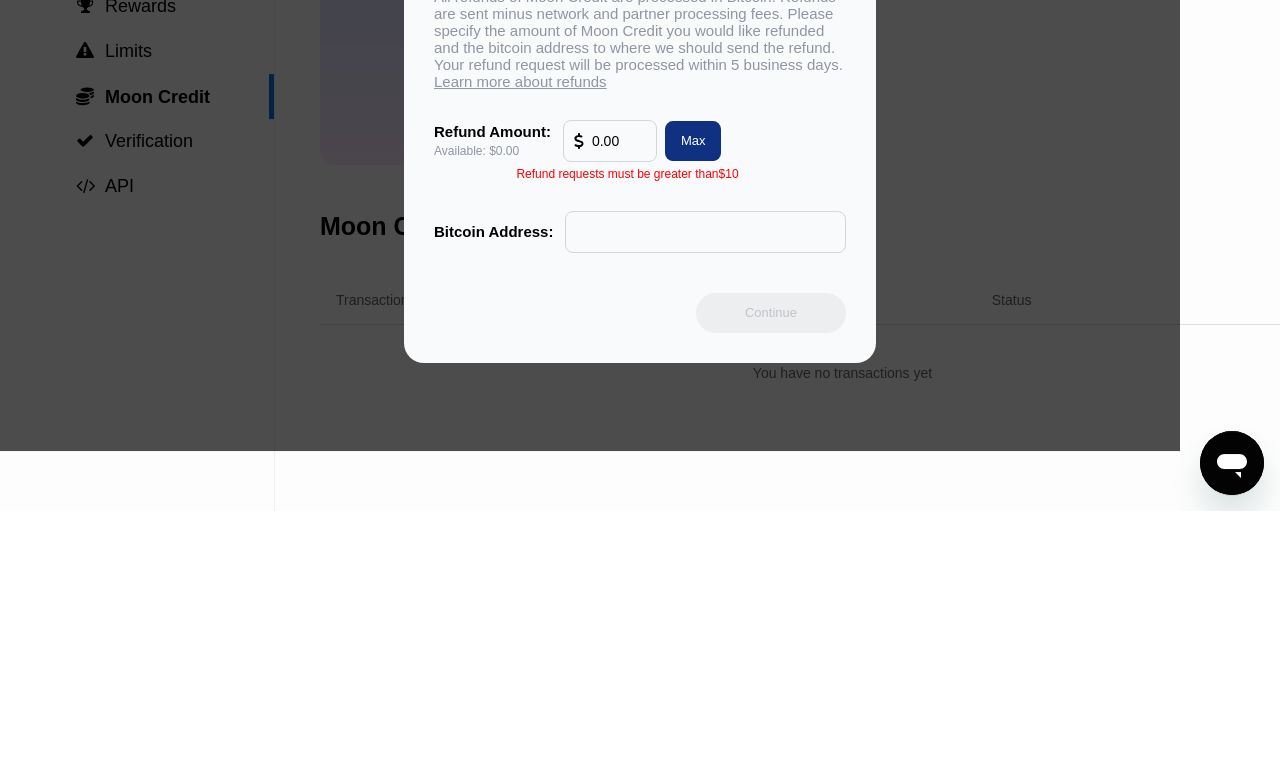 click on "Max" at bounding box center (693, 402) 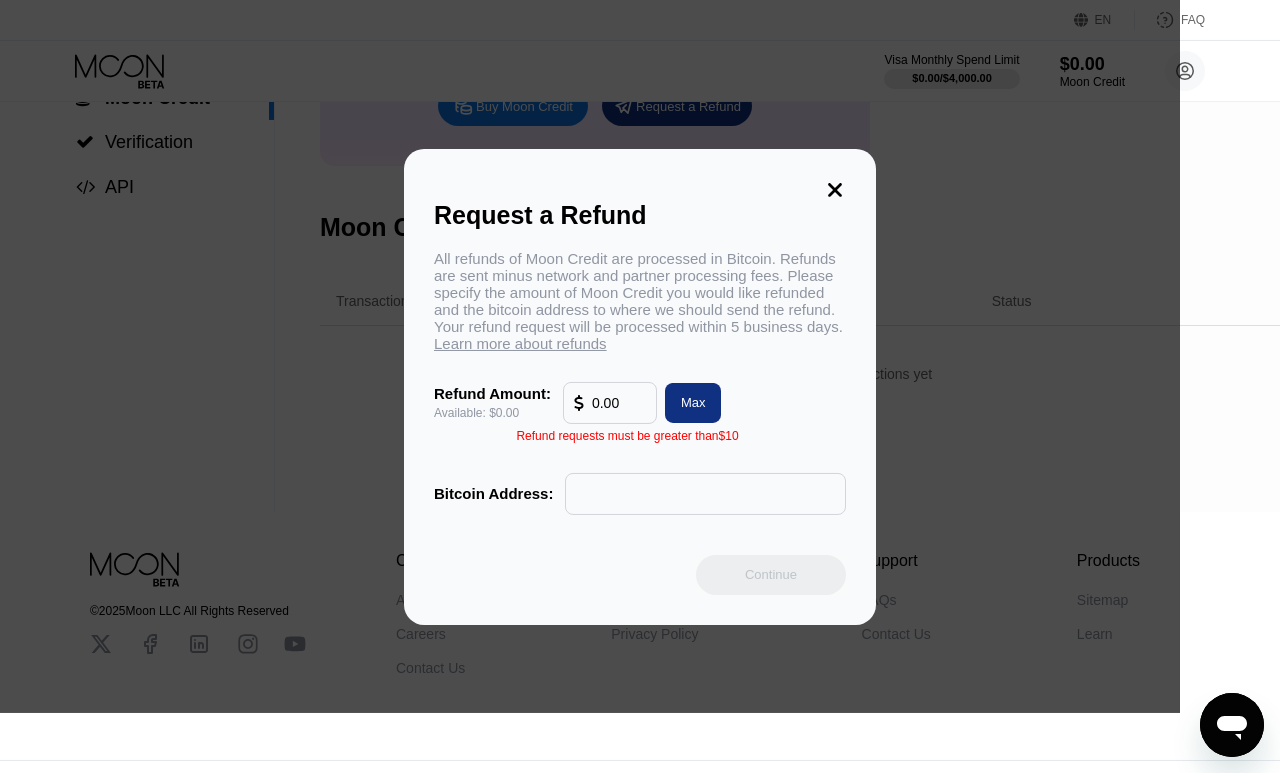 click on "0.00" at bounding box center [619, 403] 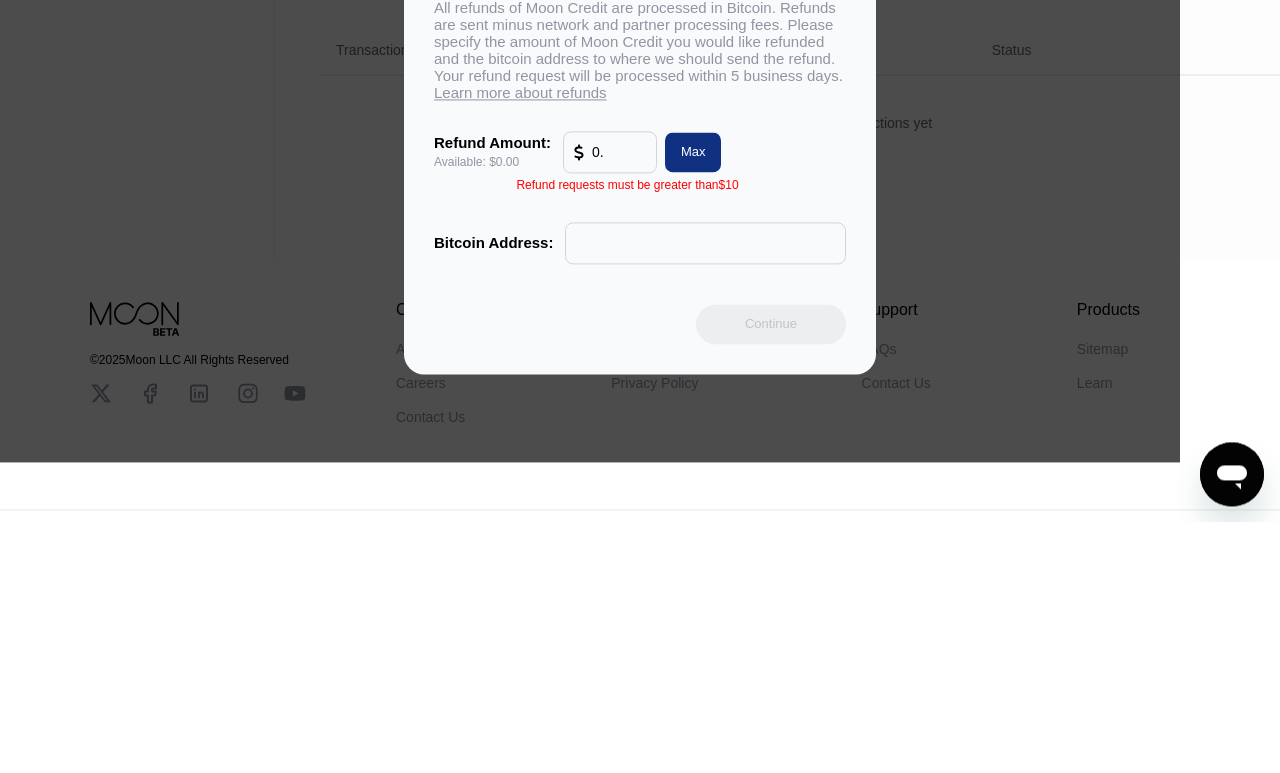 type on "0" 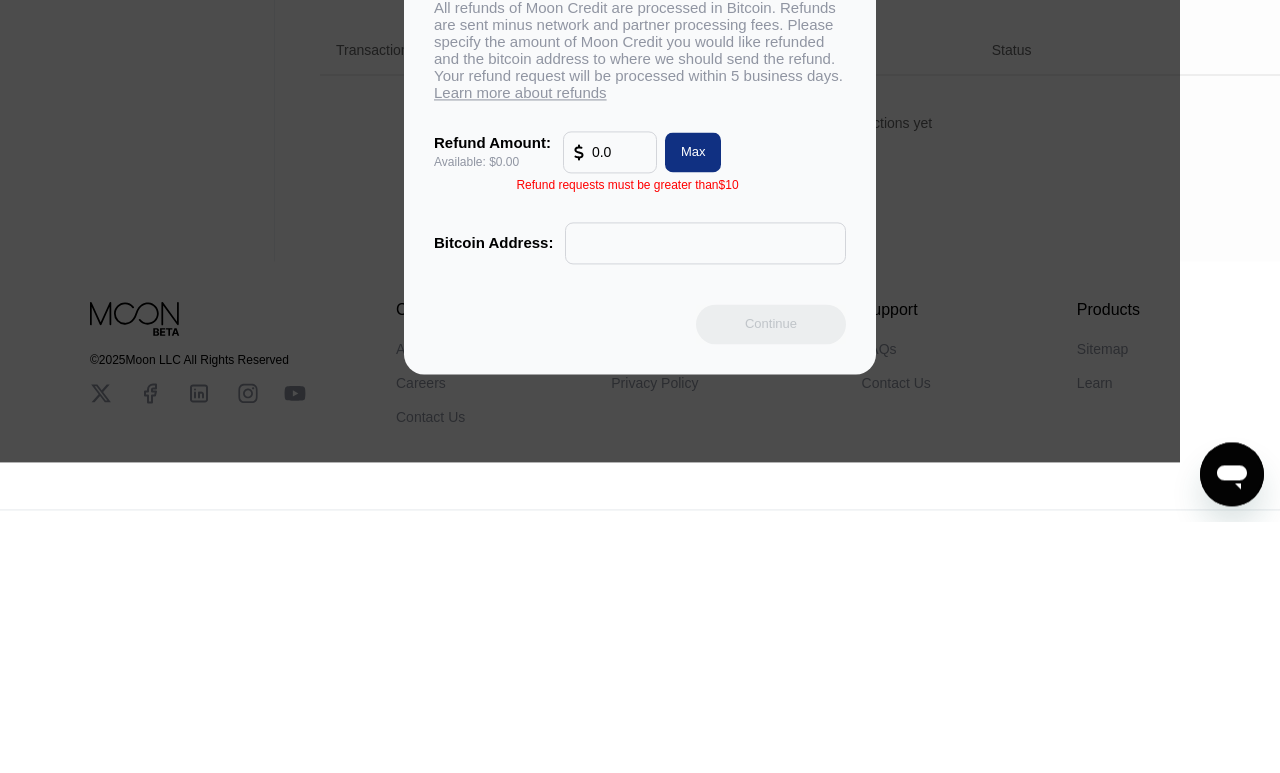 type on "0.00" 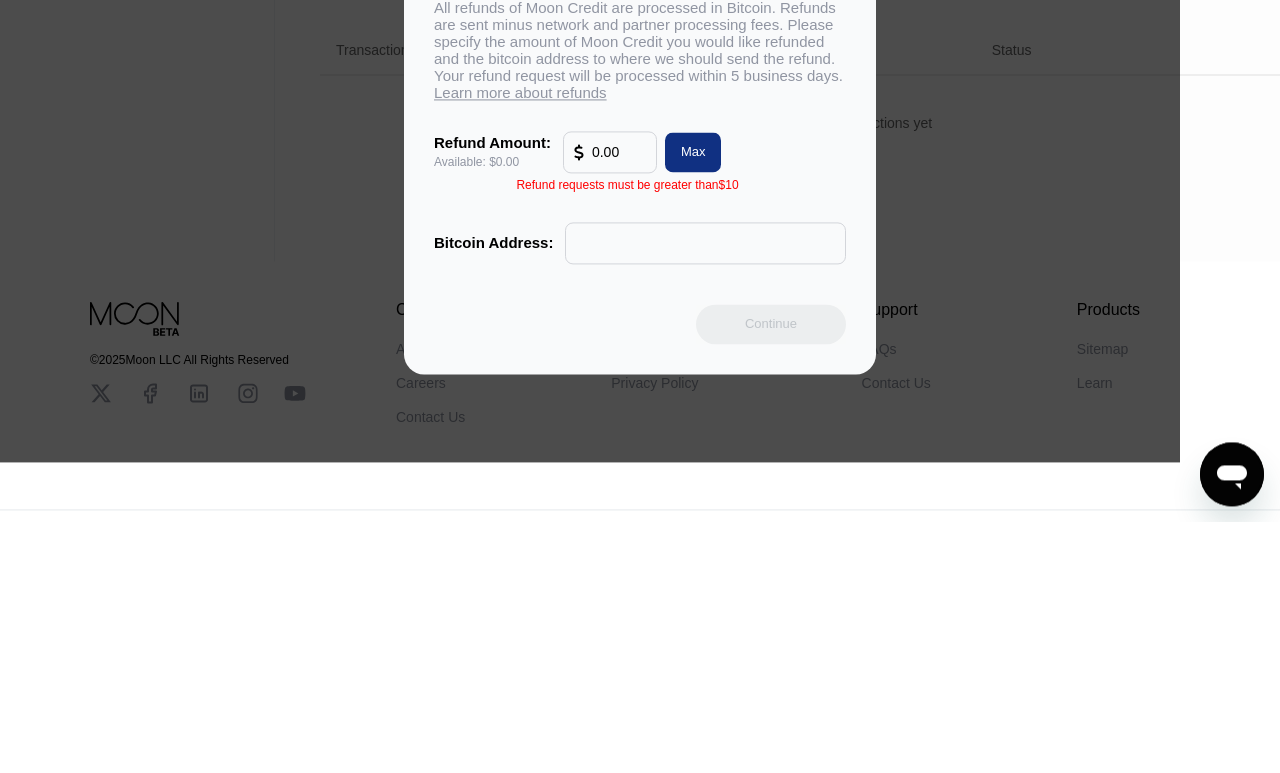 click at bounding box center (705, 494) 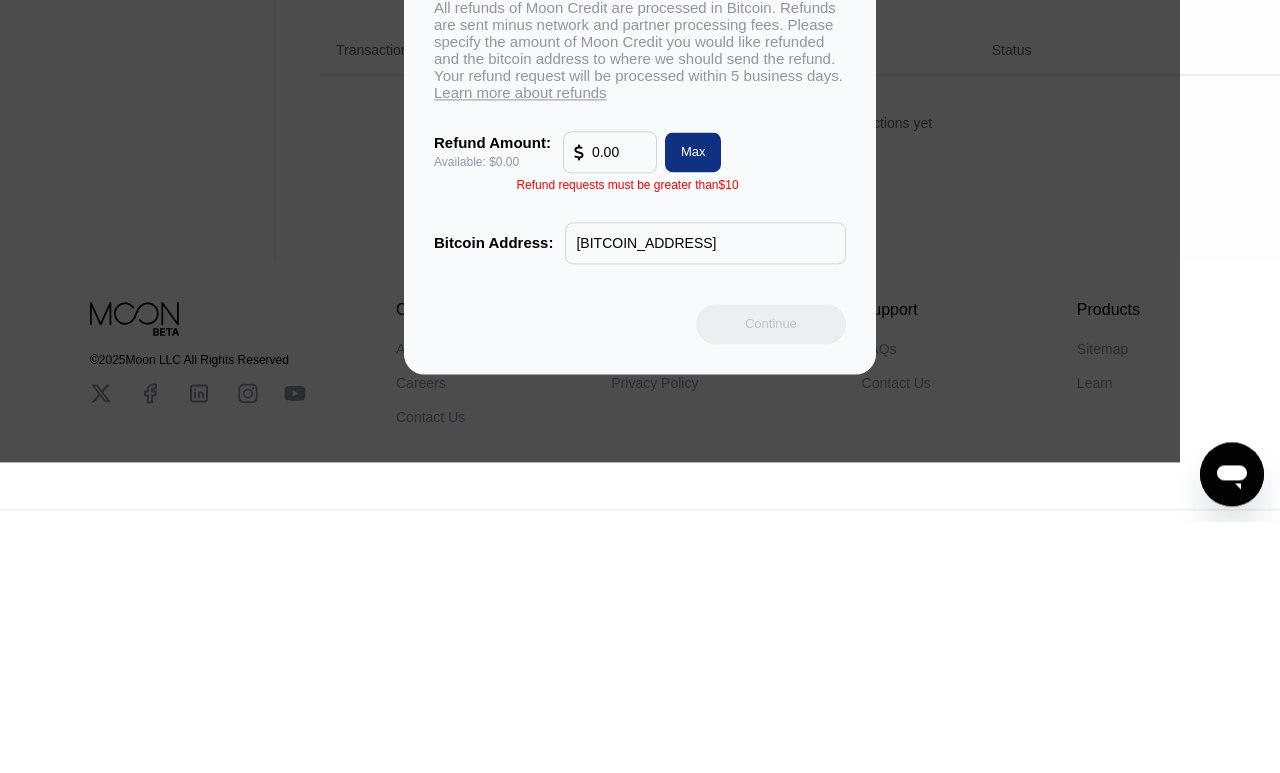 type on "[BITCOIN_ADDRESS]" 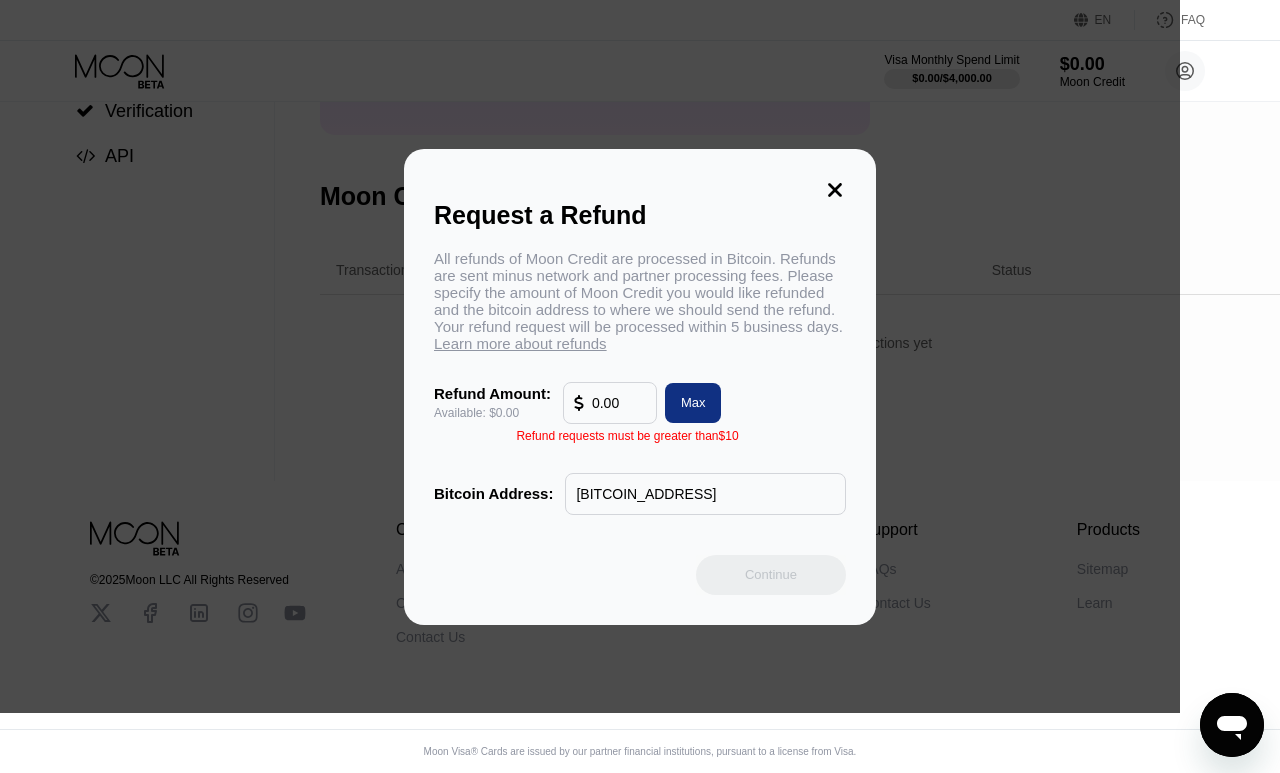 click on "0.00" at bounding box center (619, 403) 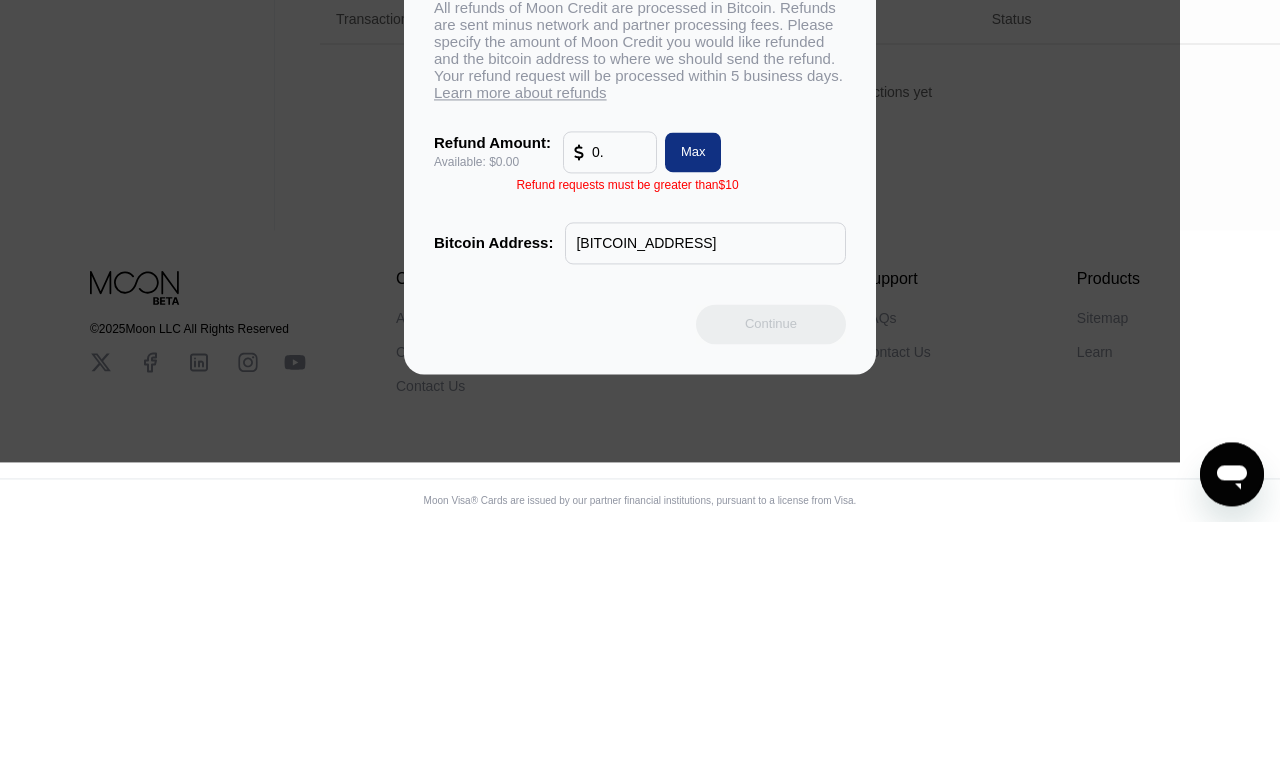 type on "0" 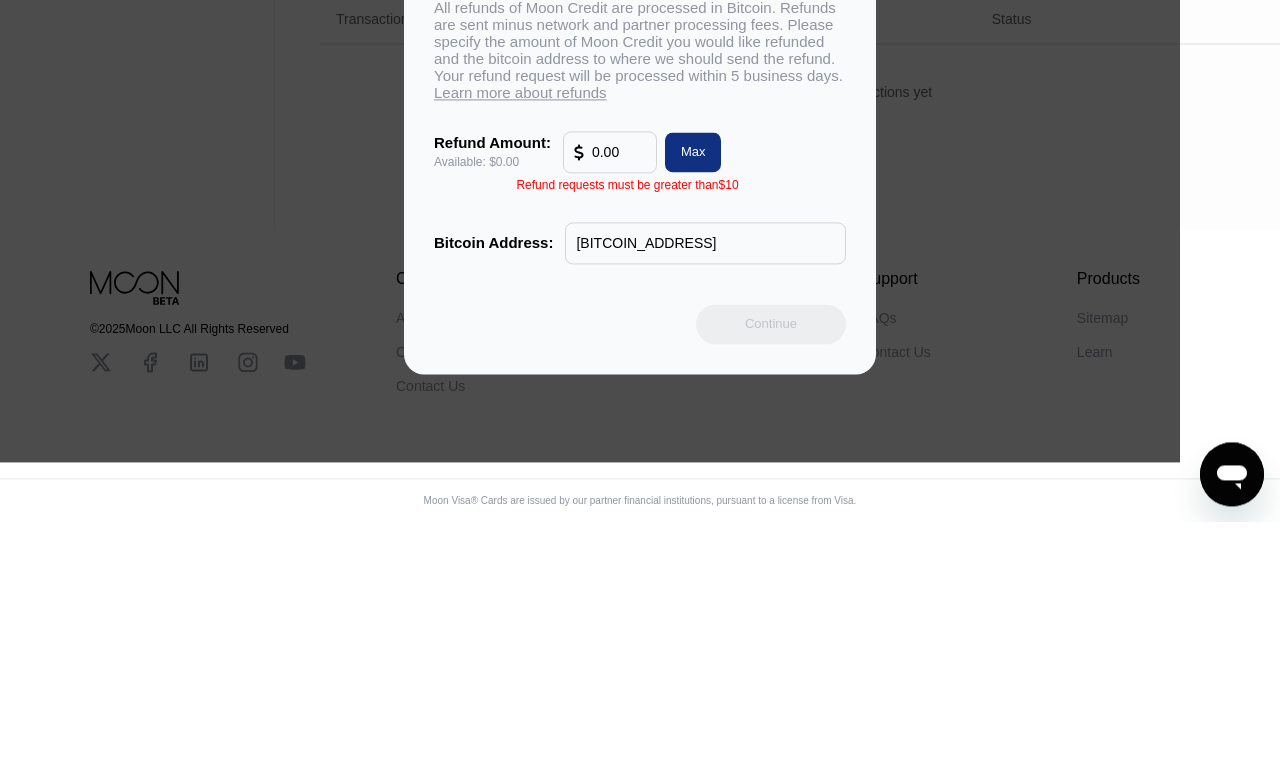 click on "Refund requests must be greater than  $10" at bounding box center (627, 436) 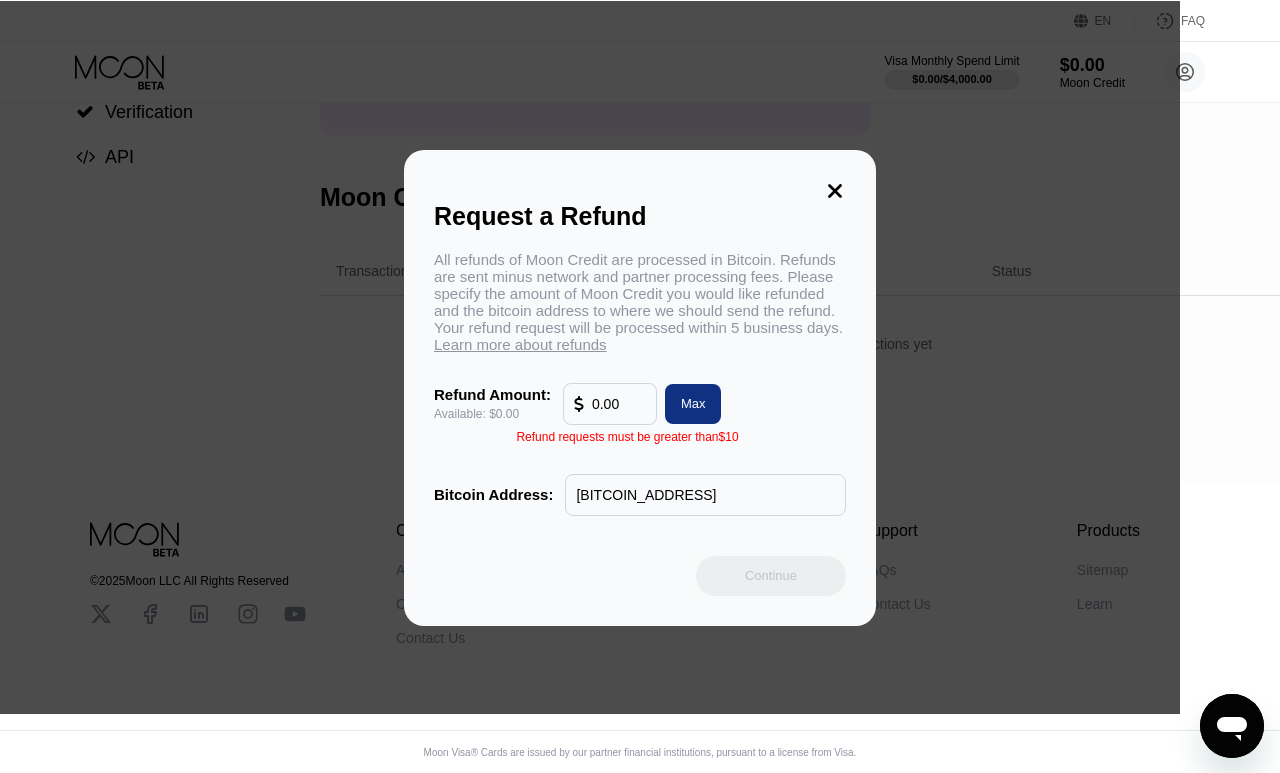 click on "All refunds of Moon Credit are processed in Bitcoin. Refunds are sent minus network and partner processing fees. Please specify the amount of Moon Credit you would like refunded and the bitcoin address to where we should send the refund. Your refund request will be processed within 5 business days.   Learn more about refunds Refund Amount: Available:   $0.00 0.00 Max Refund requests must be greater than  $10 Bitcoin Address: [BITCOIN_ADDRESS]" at bounding box center (640, 382) 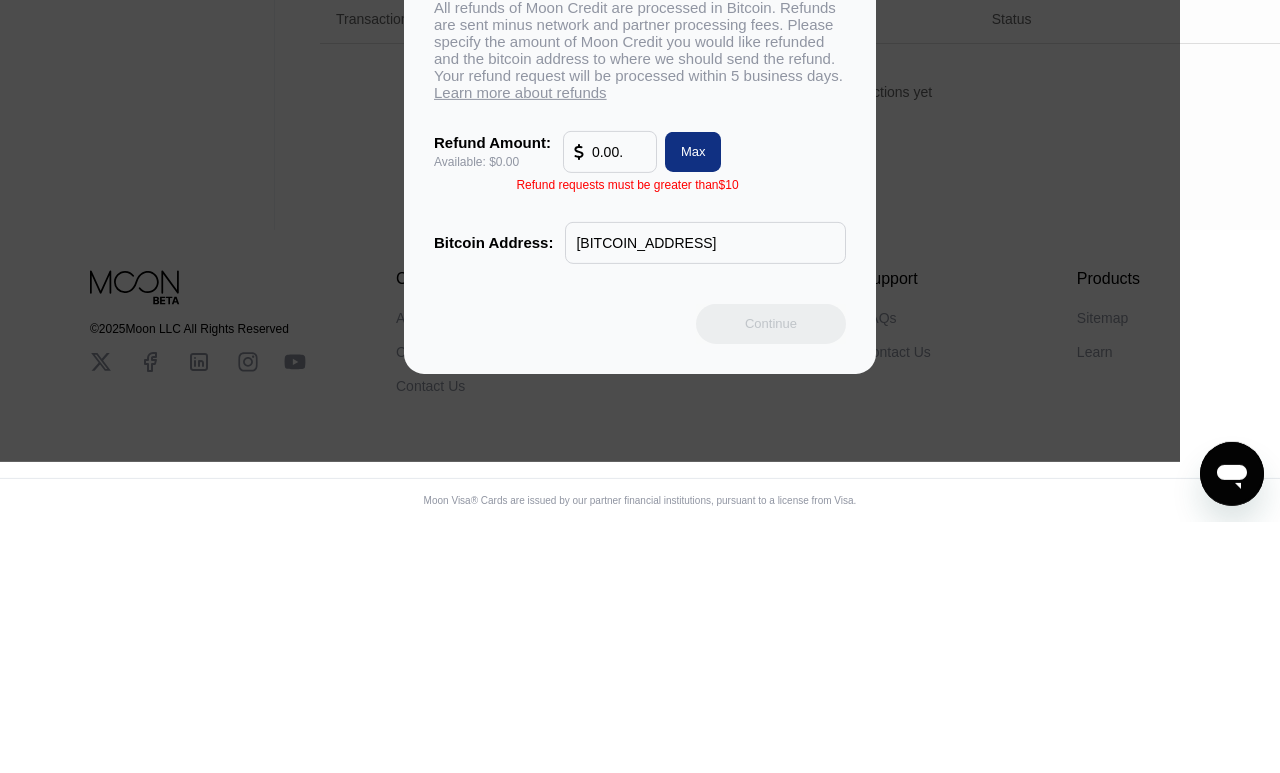 type on "0.00." 